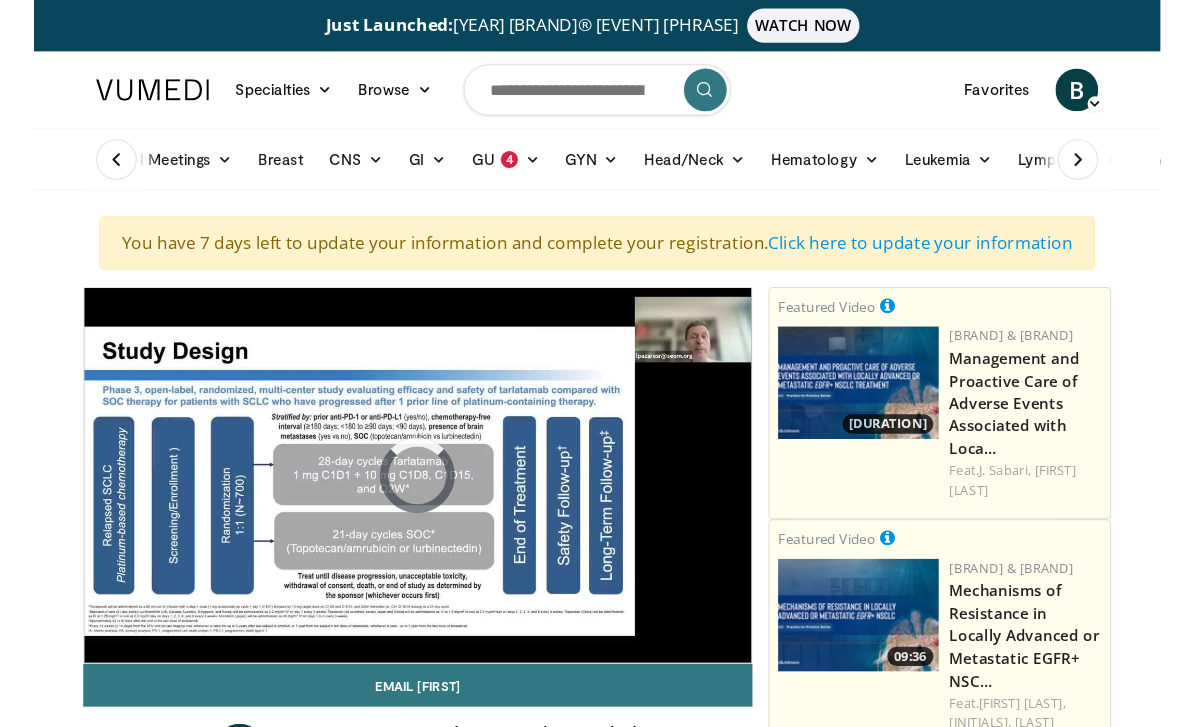 scroll, scrollTop: 0, scrollLeft: 0, axis: both 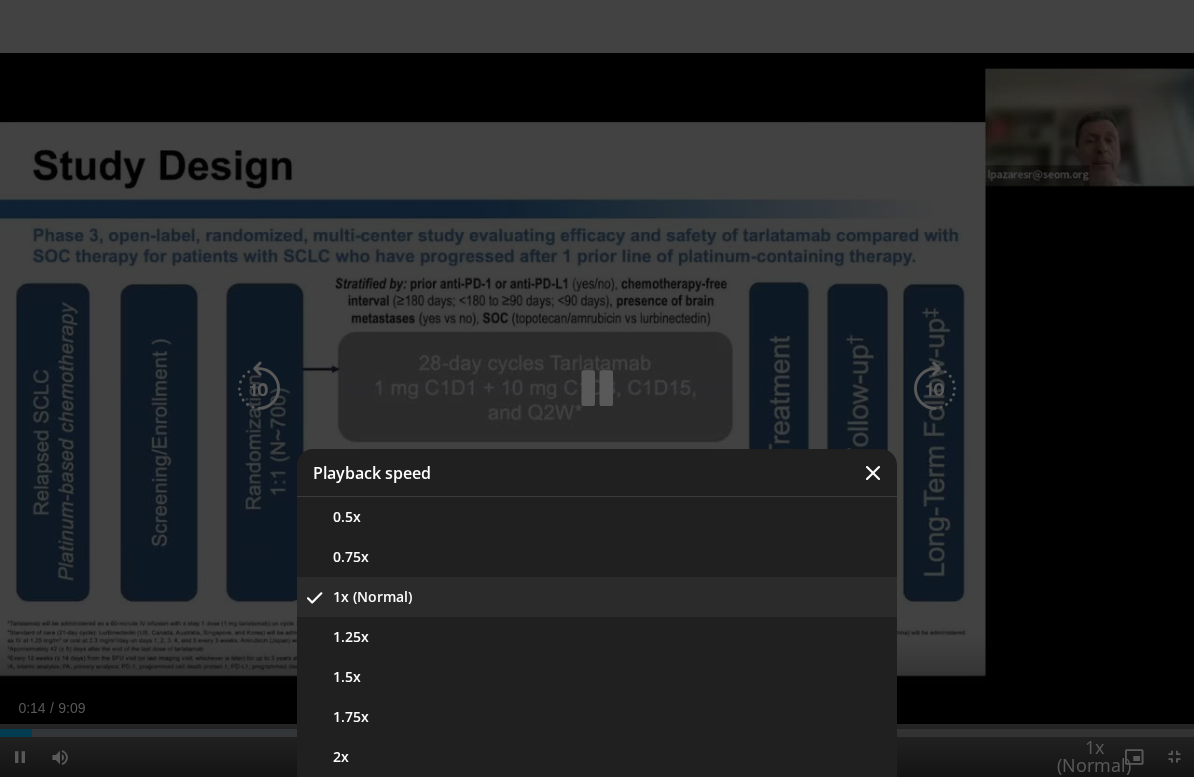 click on "1.5x" at bounding box center [597, 677] 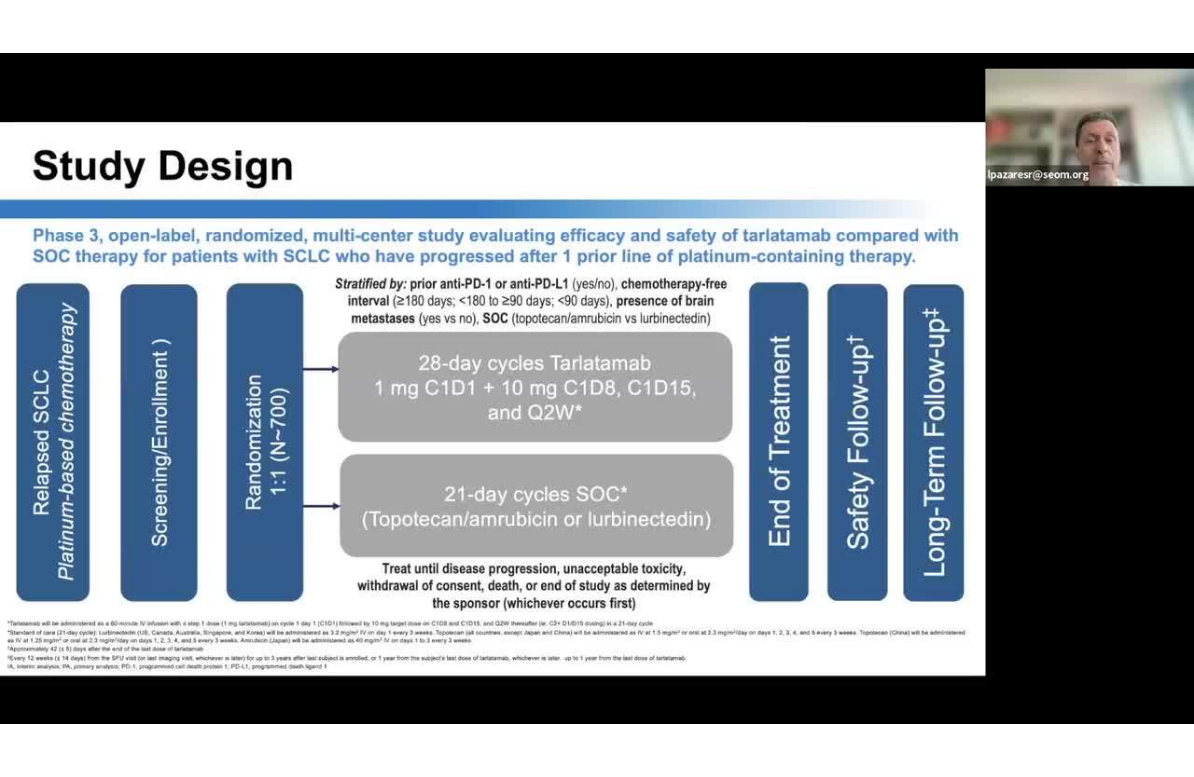 scroll, scrollTop: 48, scrollLeft: 0, axis: vertical 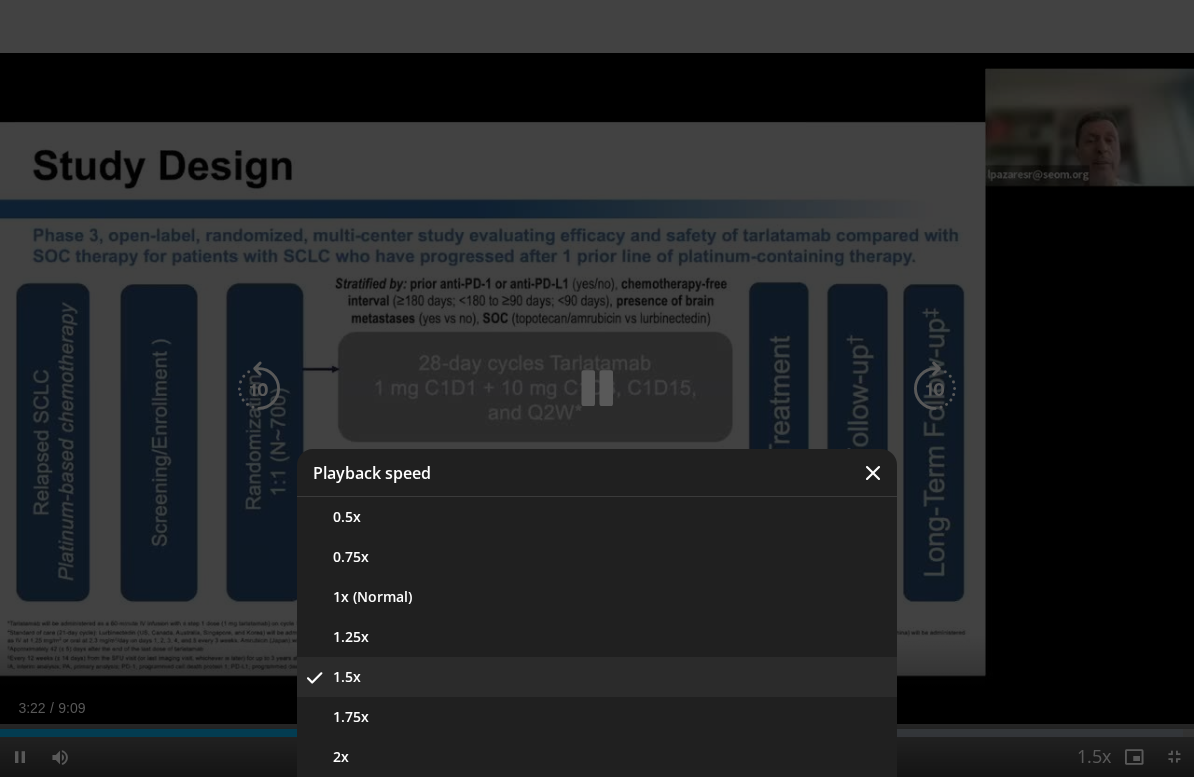 click on "1.25x" at bounding box center (597, 637) 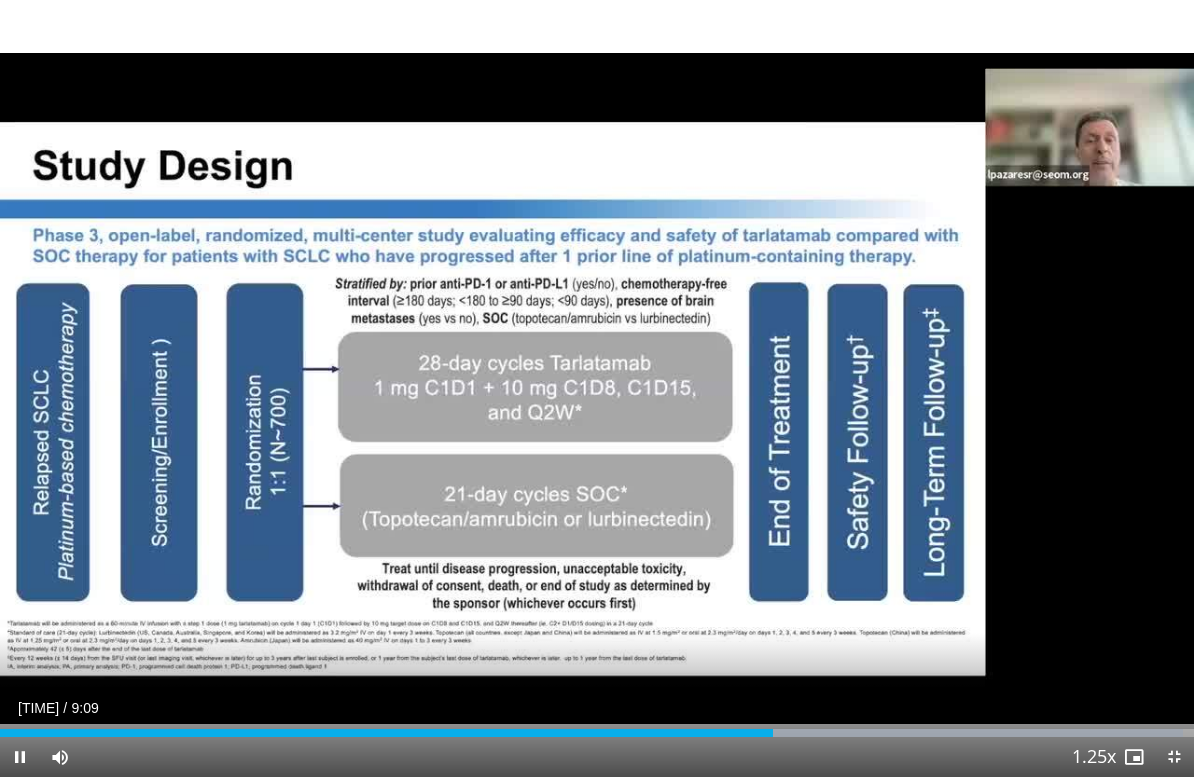 click on "10 seconds
Tap to unmute" at bounding box center [597, 388] 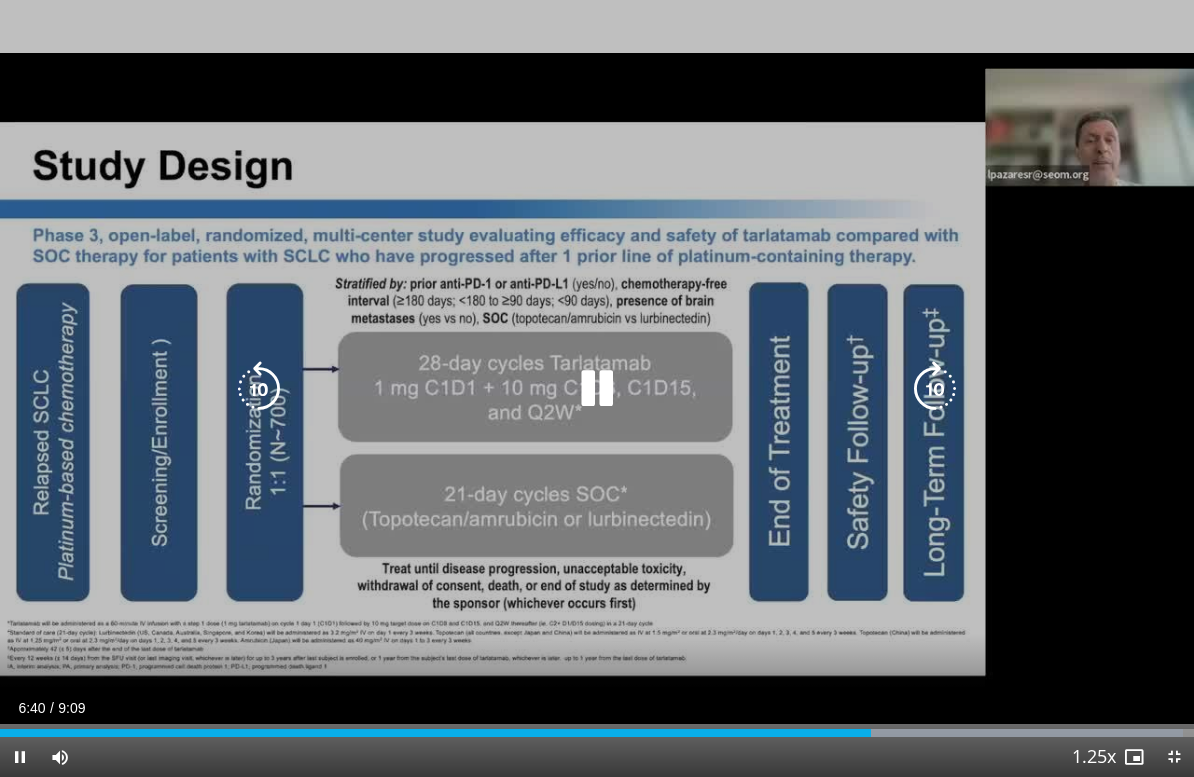 click at bounding box center (935, 389) 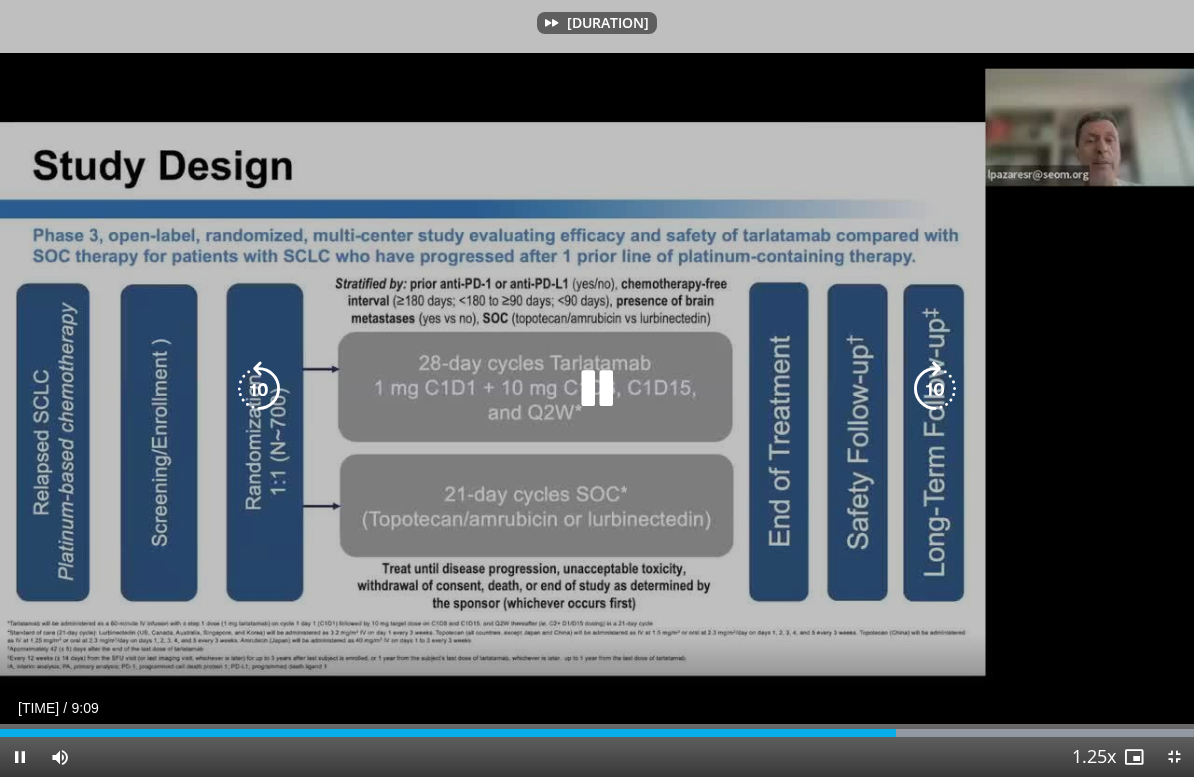 click at bounding box center (935, 389) 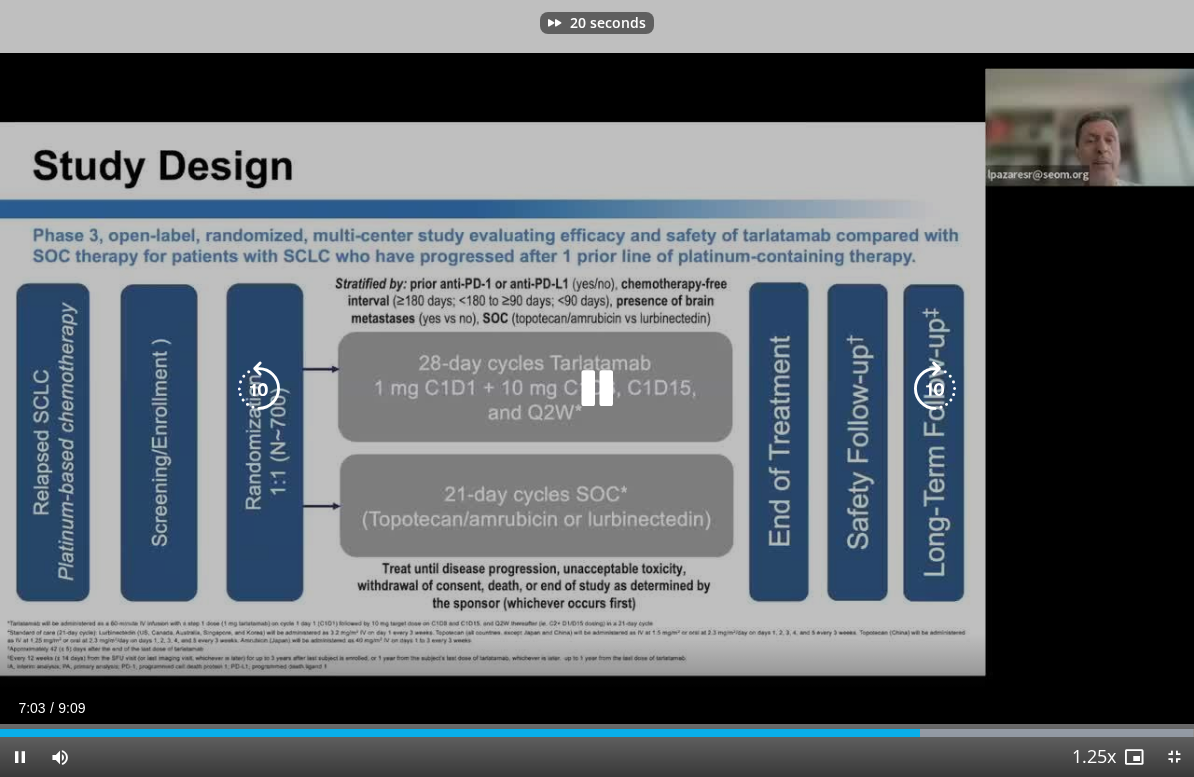 click at bounding box center (935, 389) 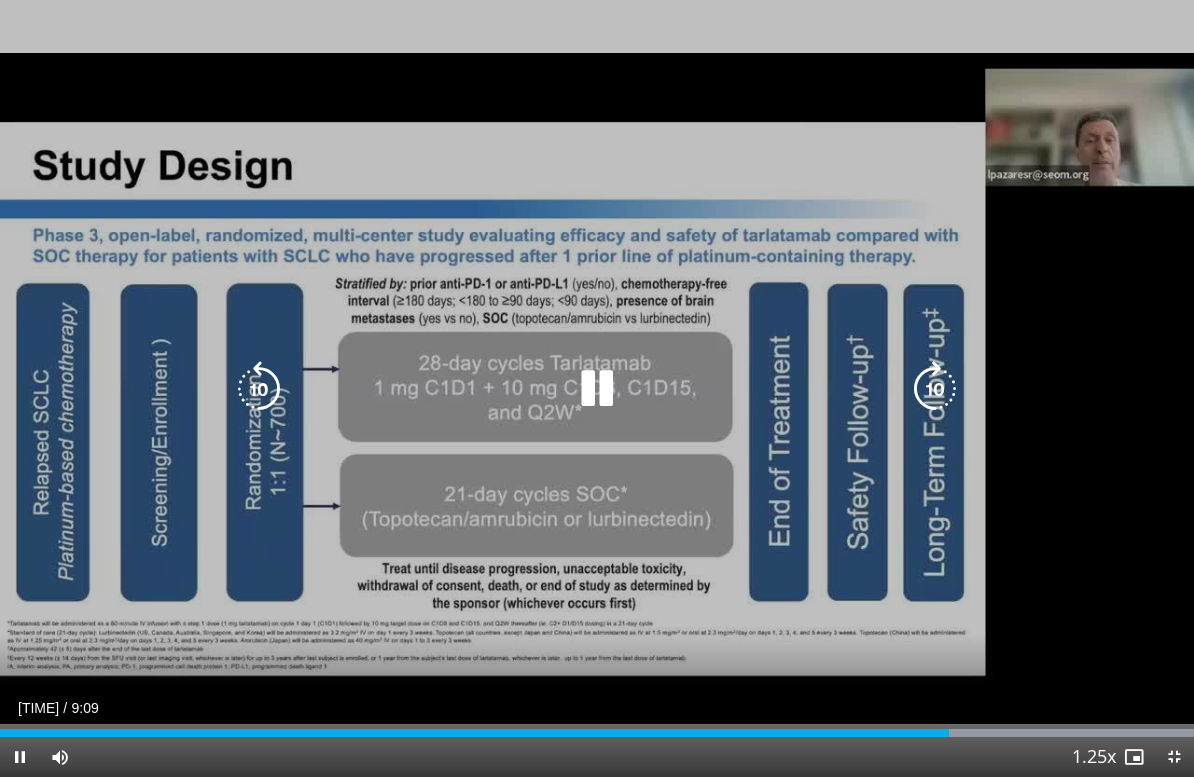 click on "[DURATION]
Tap to unmute" at bounding box center [597, 388] 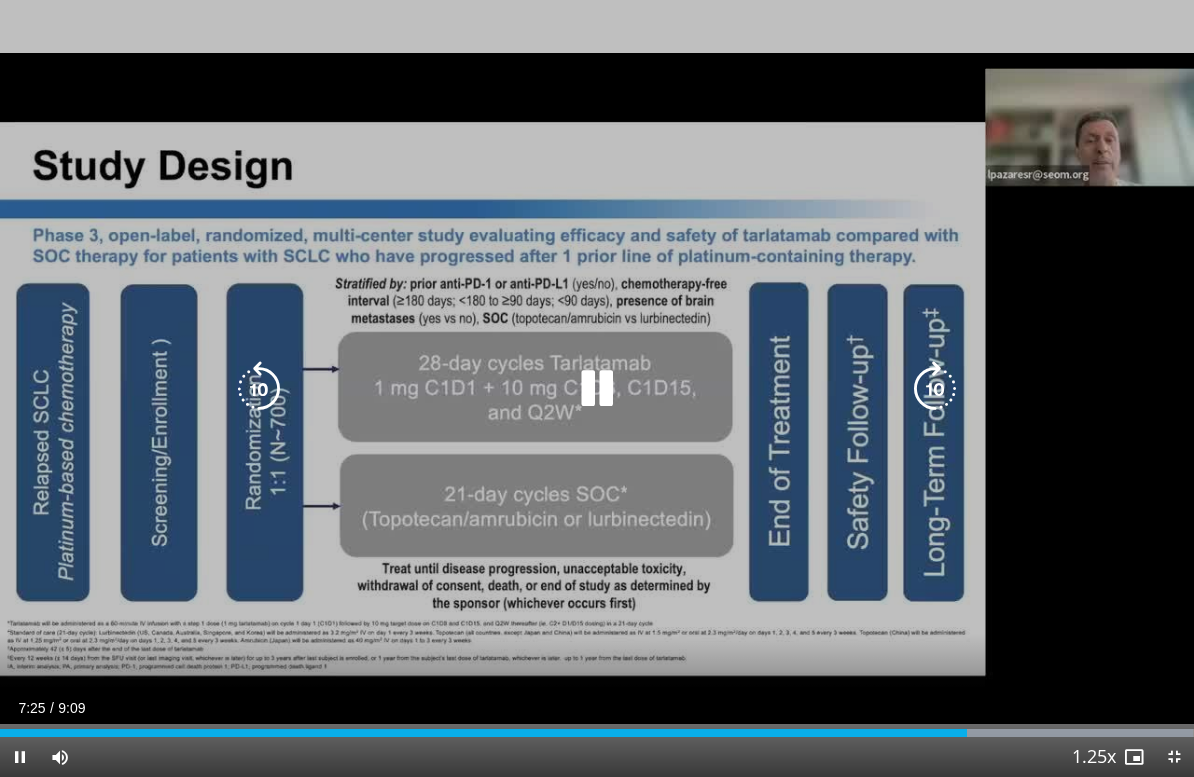 click at bounding box center [935, 389] 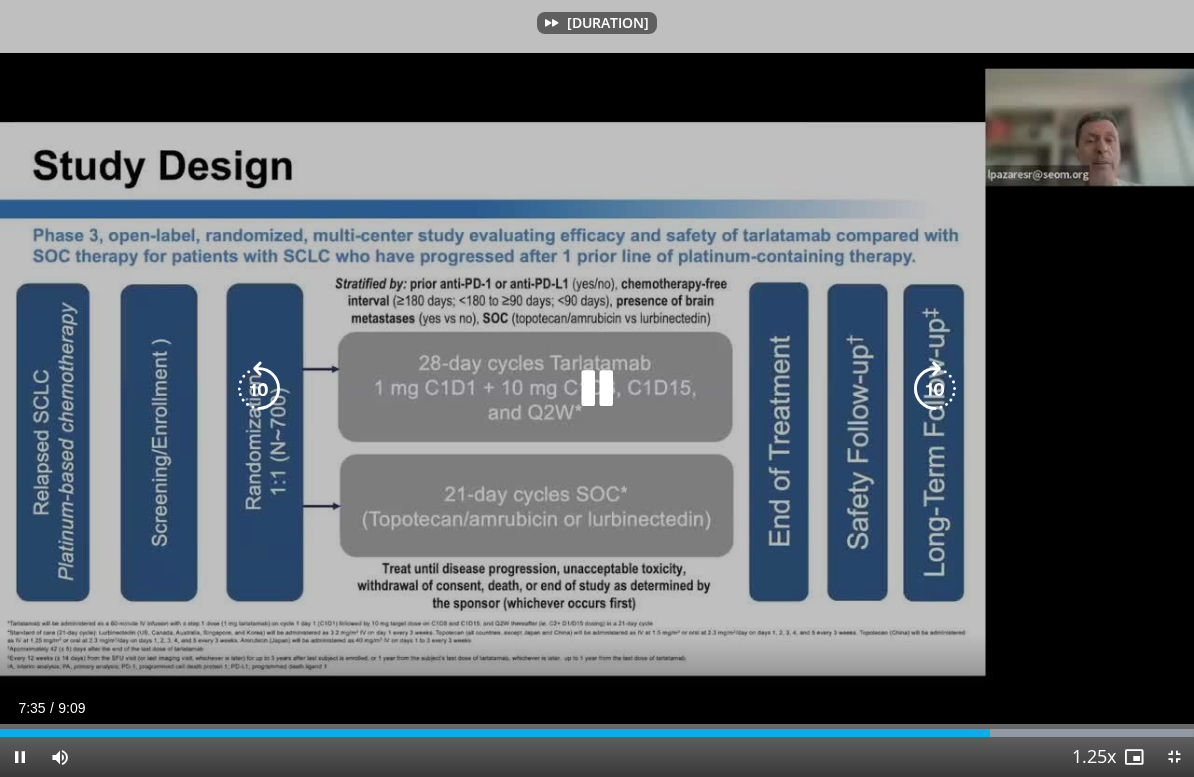 click at bounding box center [935, 389] 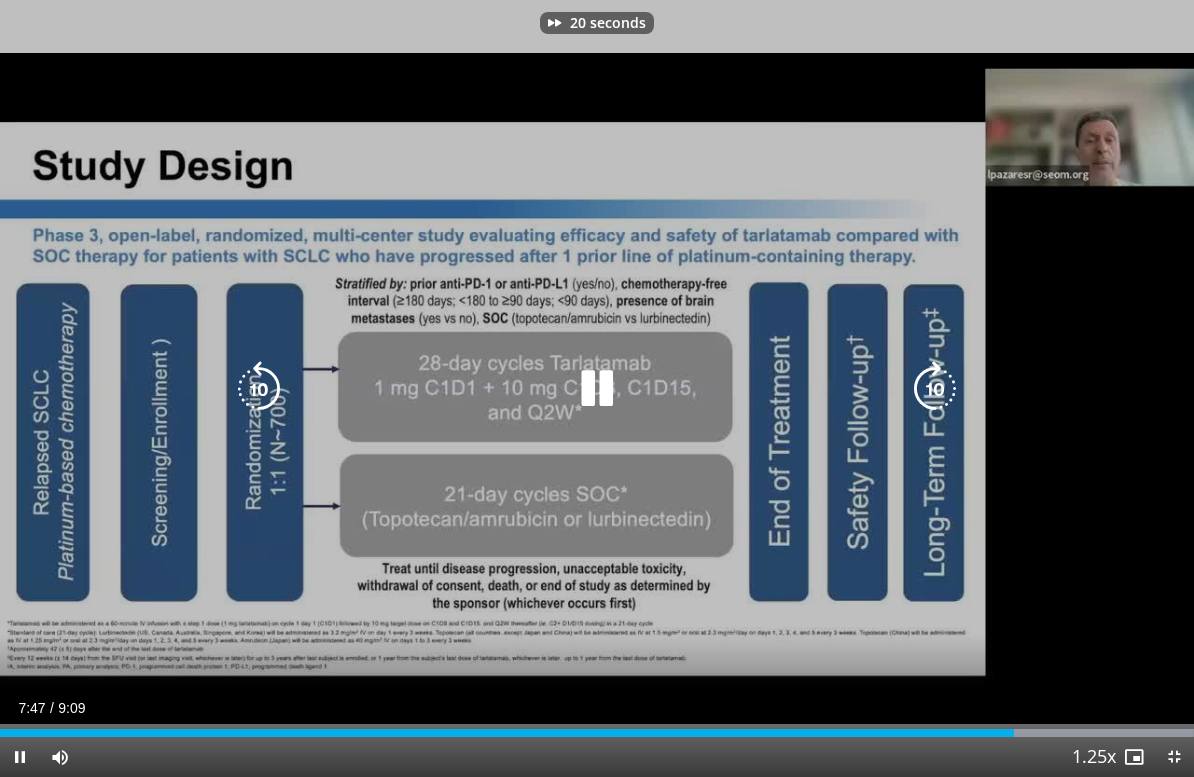 click at bounding box center [935, 389] 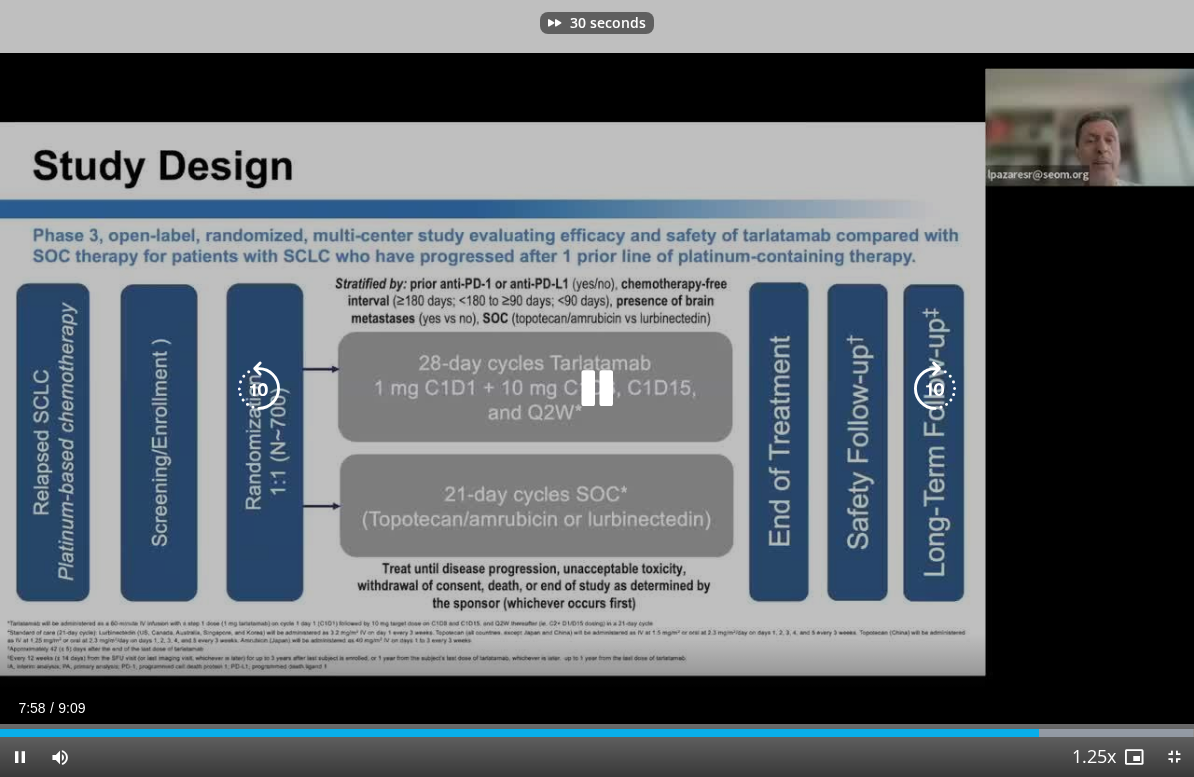click on "[DURATION]
Tap to unmute" at bounding box center (597, 388) 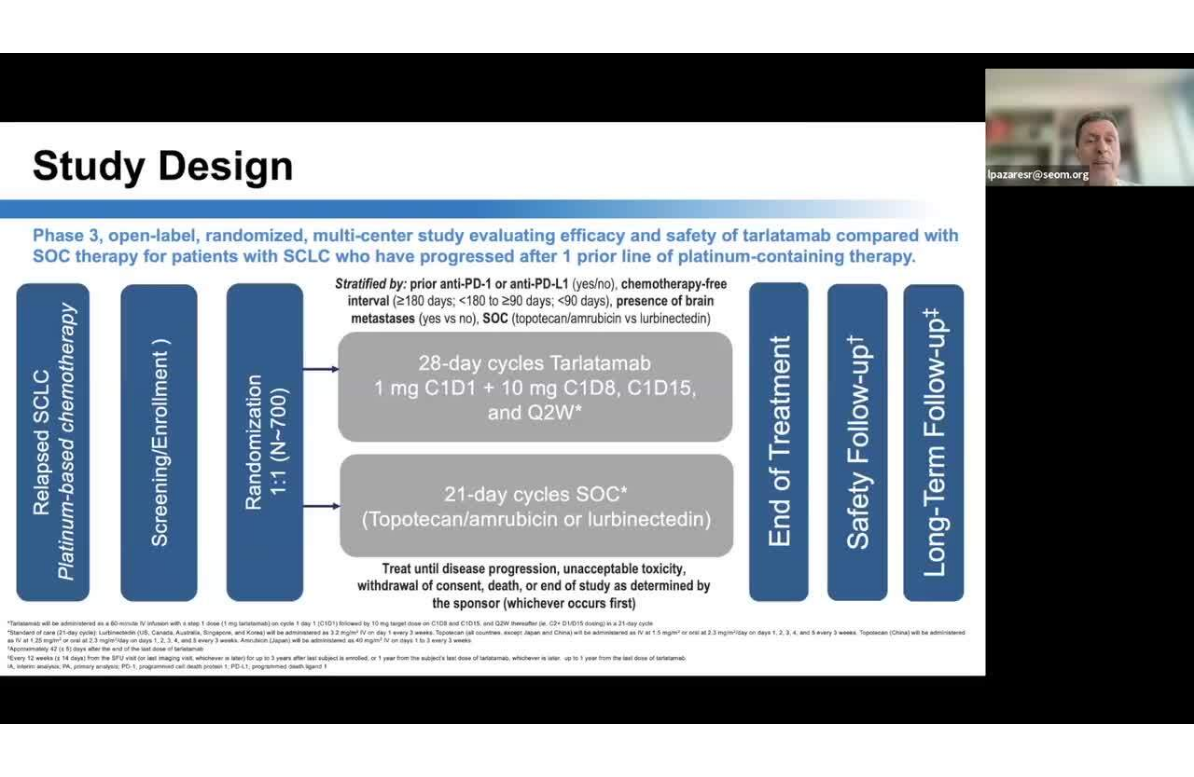 click on "[DURATION]
Tap to unmute" at bounding box center [597, 388] 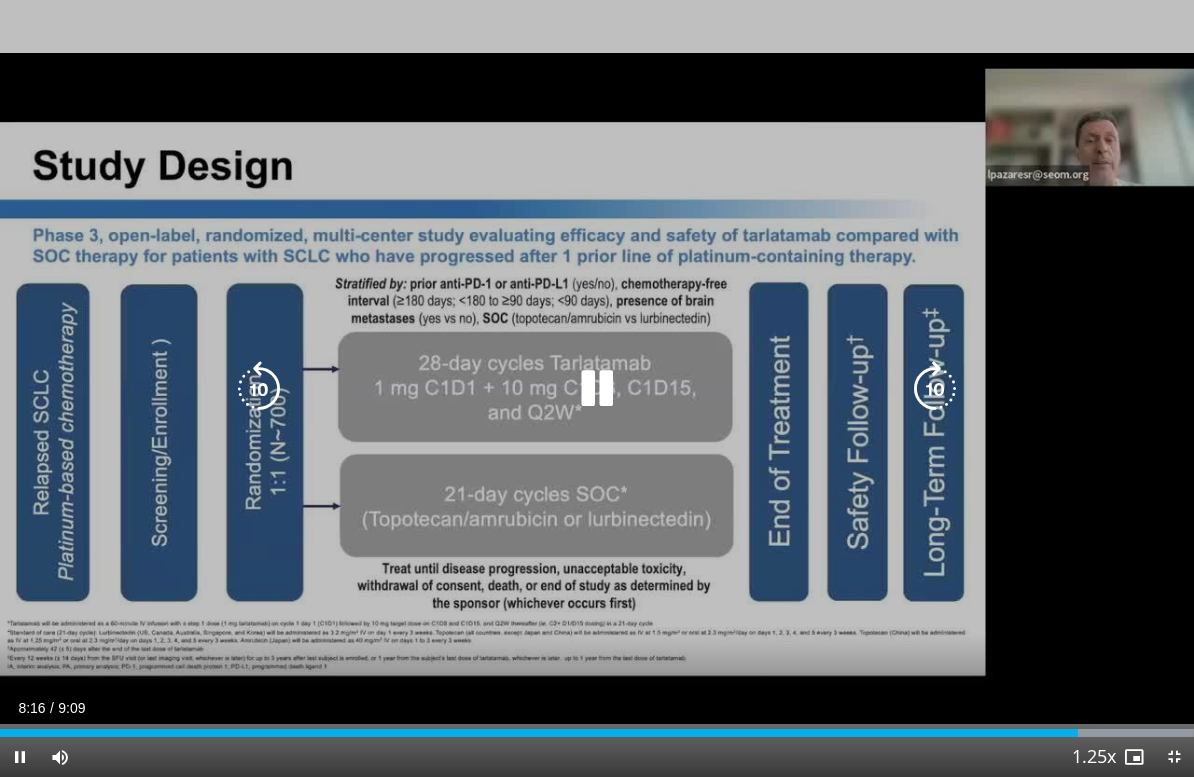 click at bounding box center (935, 389) 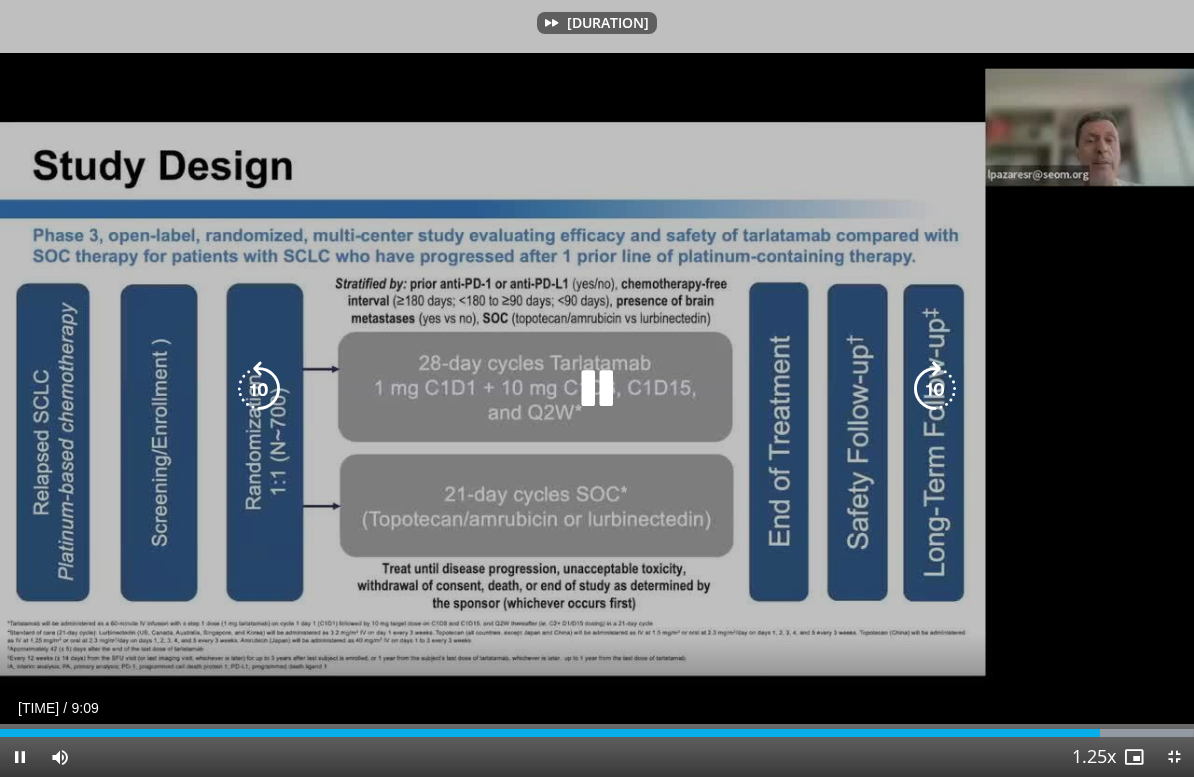 click at bounding box center [935, 389] 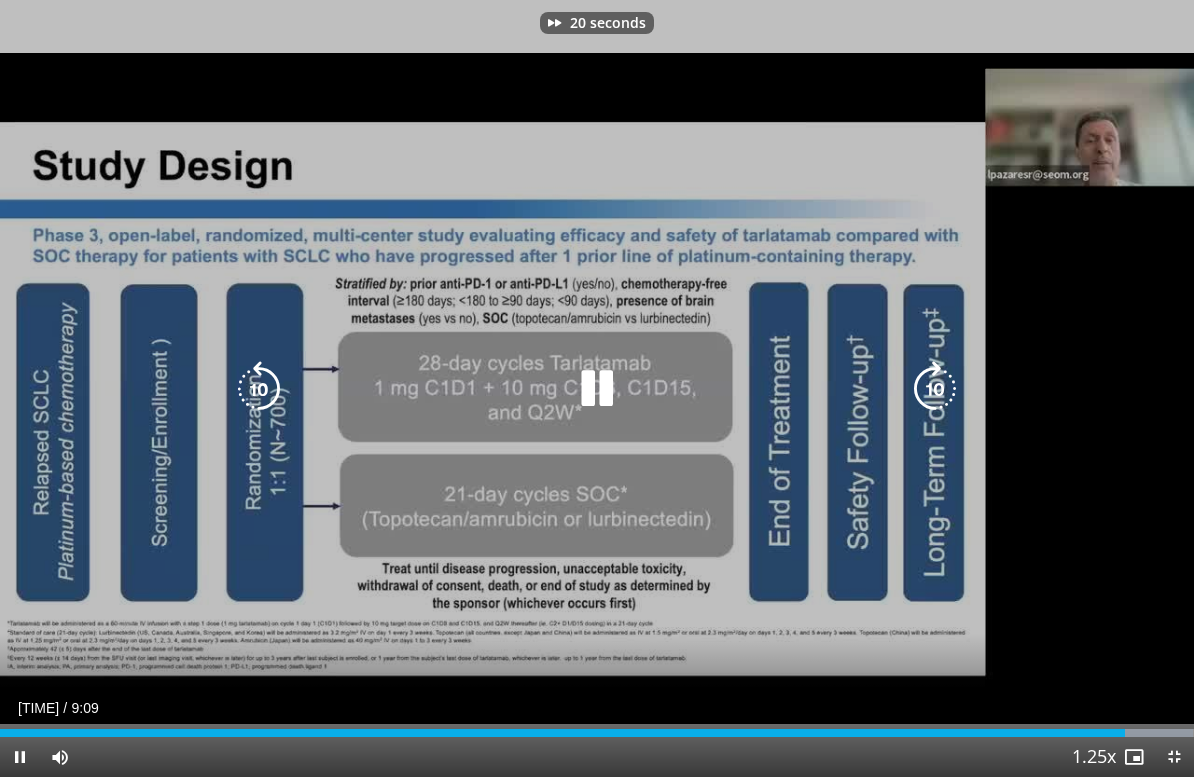 click at bounding box center (935, 389) 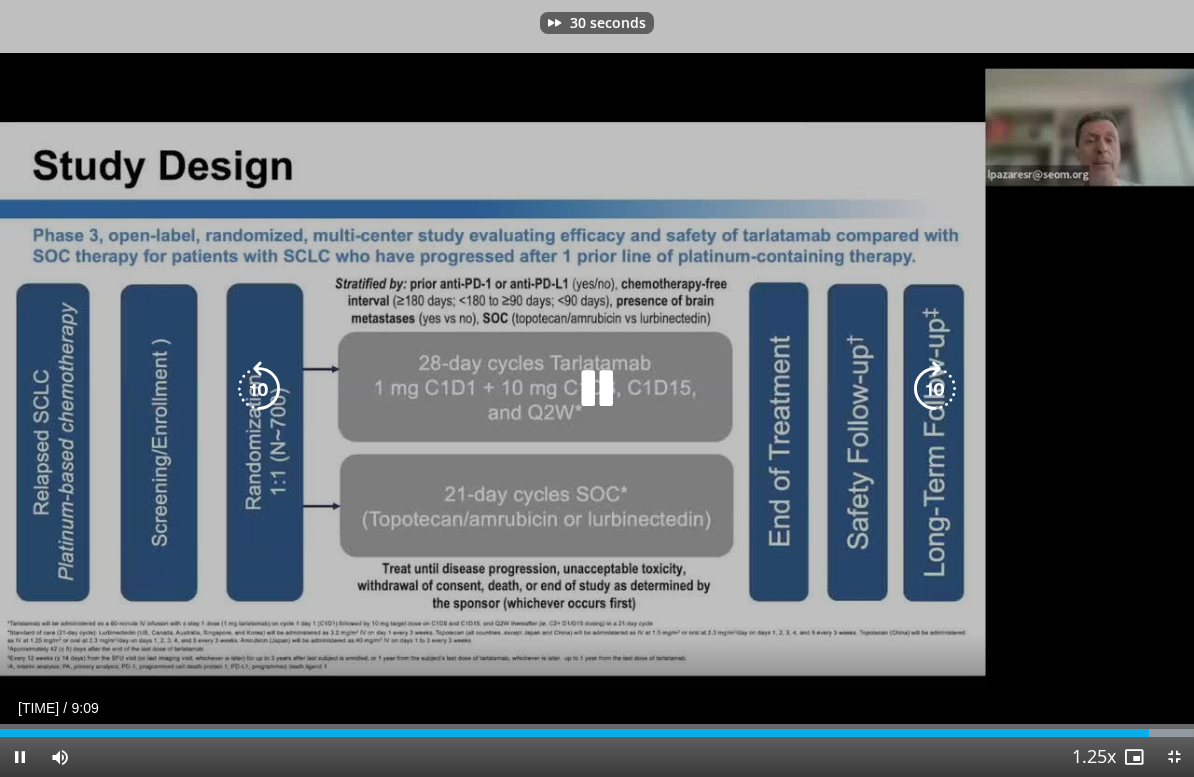 click at bounding box center (935, 389) 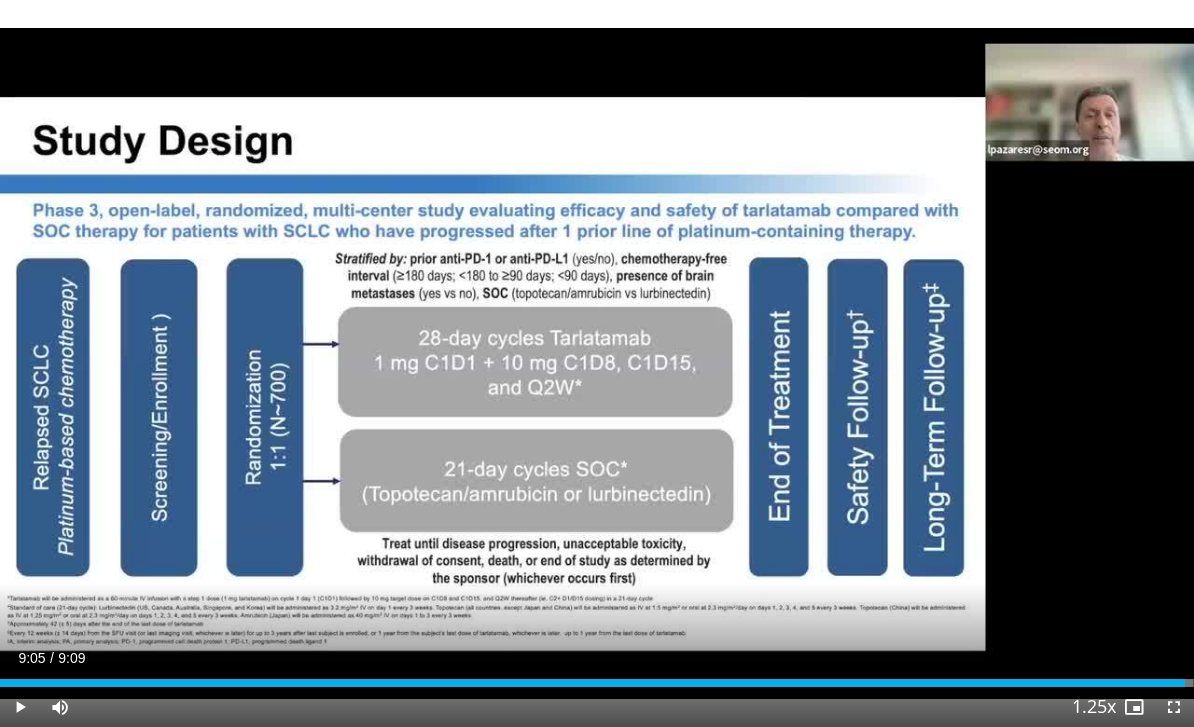 scroll, scrollTop: 0, scrollLeft: 0, axis: both 